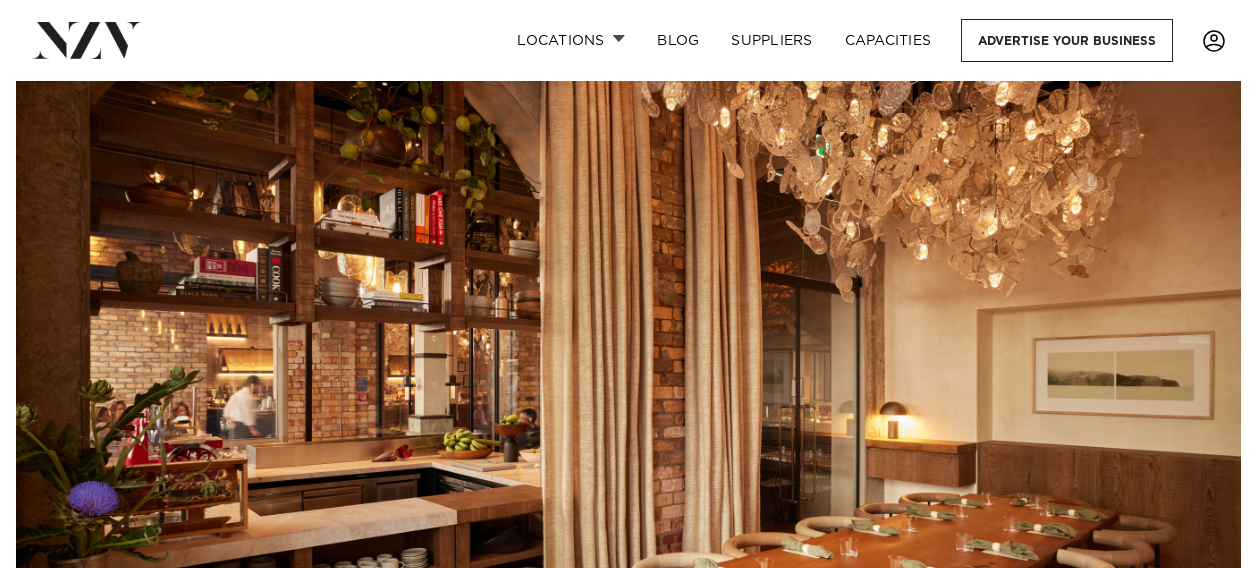 scroll, scrollTop: 0, scrollLeft: 0, axis: both 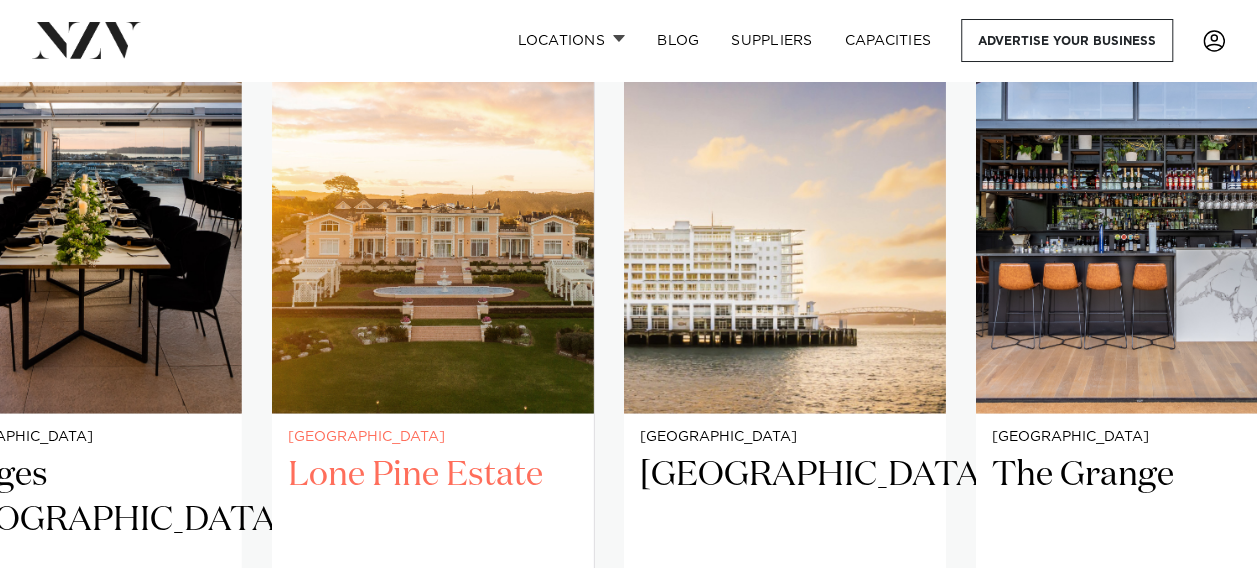 click at bounding box center [433, 197] 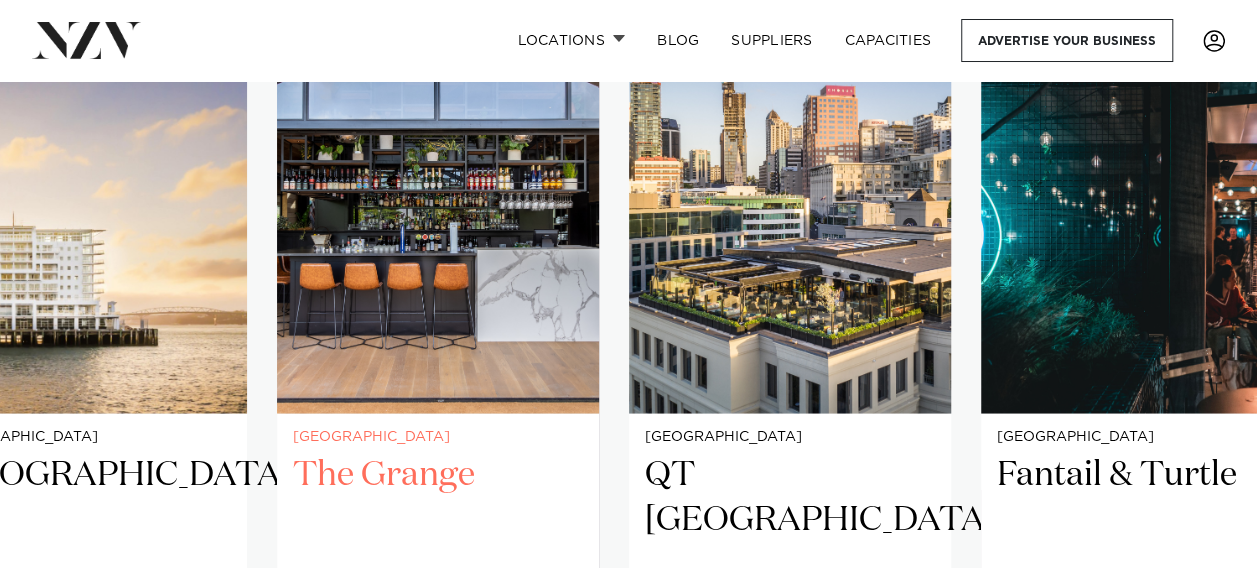 click at bounding box center [438, 197] 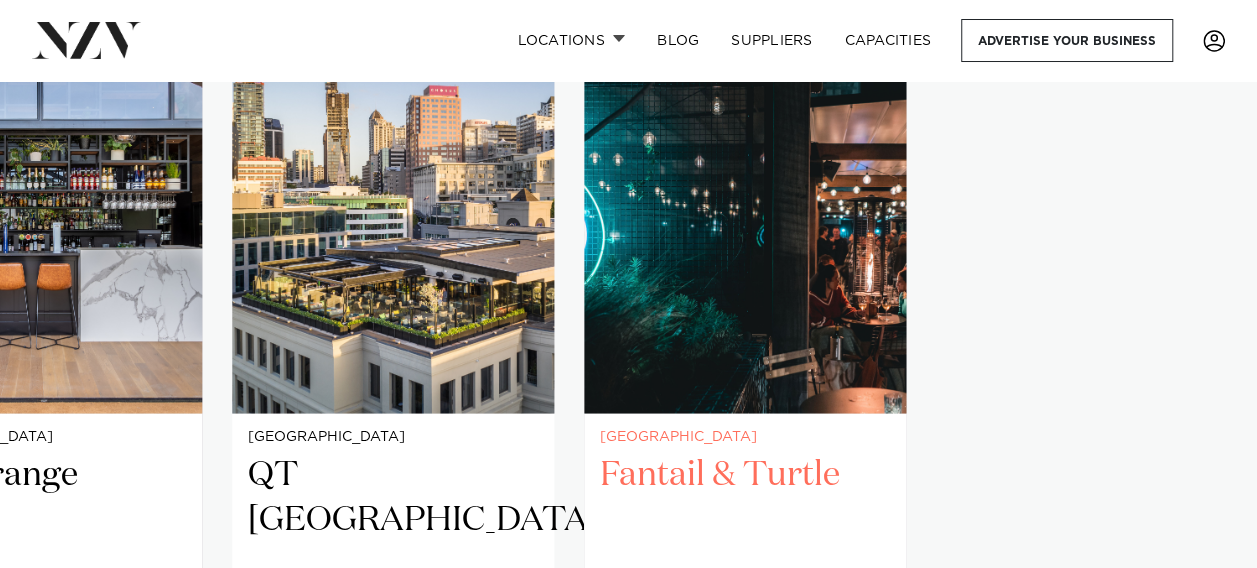 click on "Auckland
Bracu
Bracu Estate, set among olive groves and lush landscapes just 40 minutes from Auckland, offers the perfect venue for weddings, corporate events, and private functions. With stunning scenery and elegant spaces, every occasion becomes a truly unforgettable experience.
200
160
160
Auckland
Rydges Auckland" at bounding box center [0, 0] 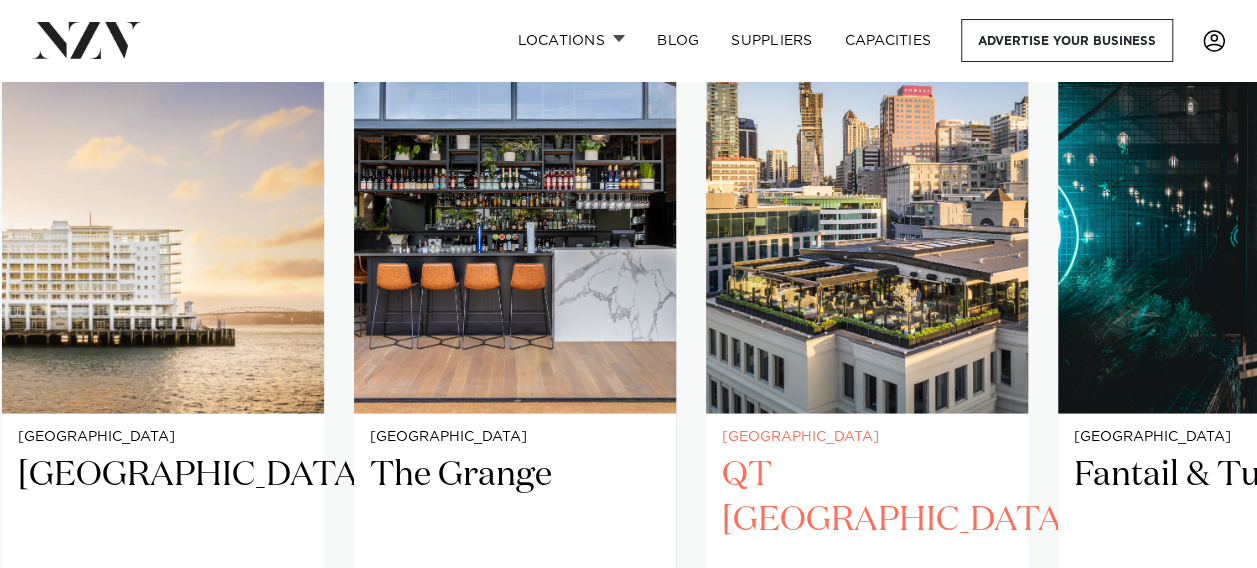 click at bounding box center [867, 197] 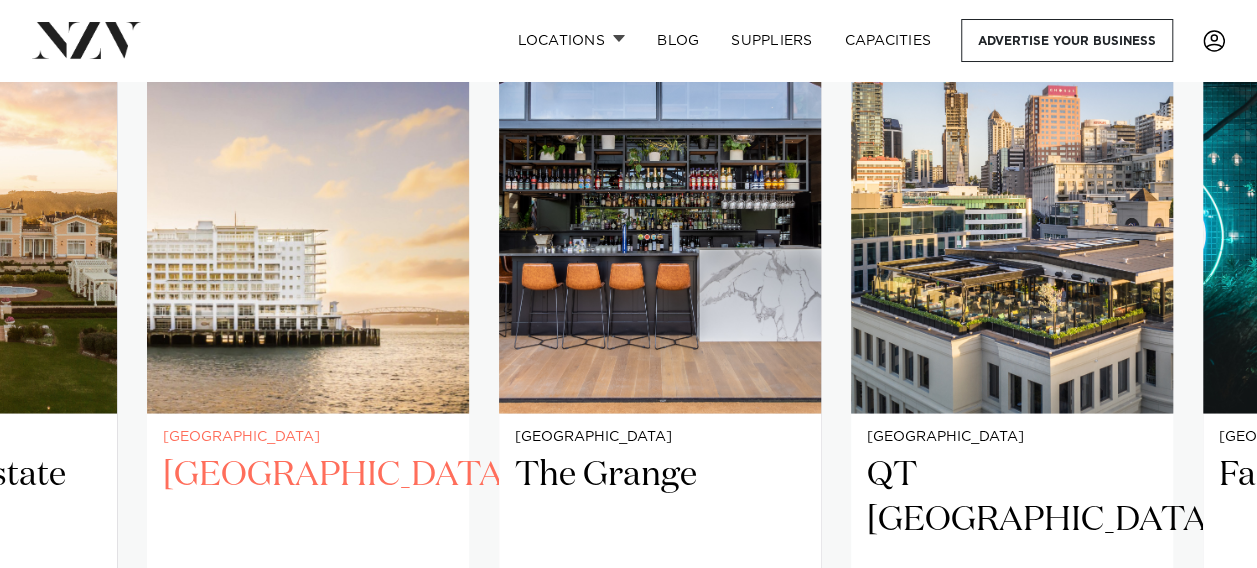 click on "[GEOGRAPHIC_DATA]" at bounding box center (308, 519) 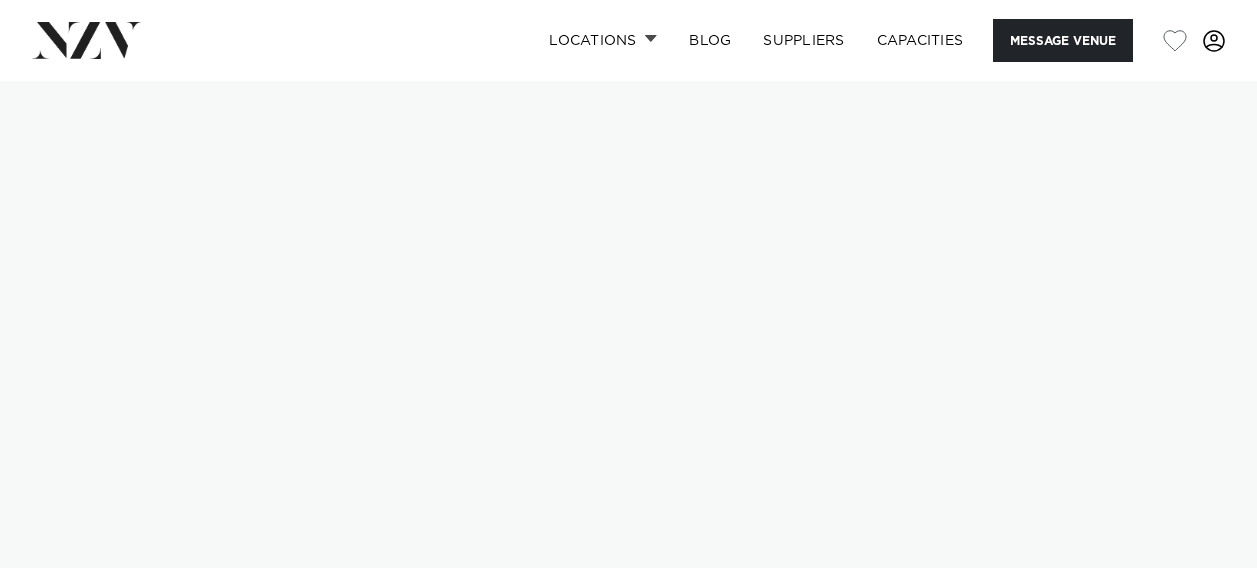 scroll, scrollTop: 0, scrollLeft: 0, axis: both 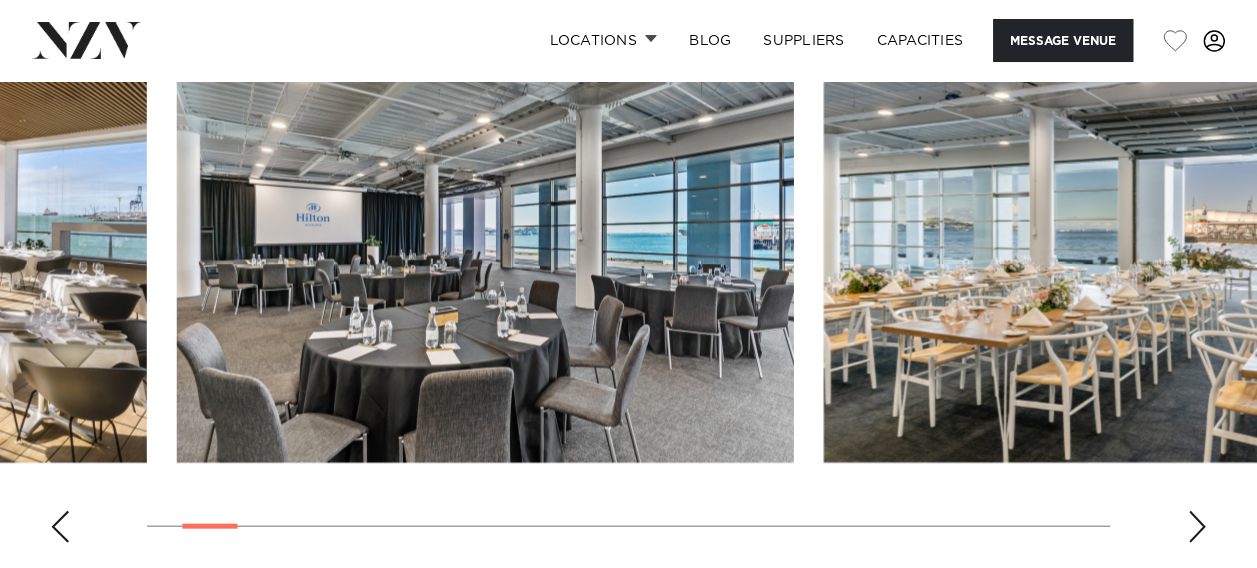 click at bounding box center [485, 236] 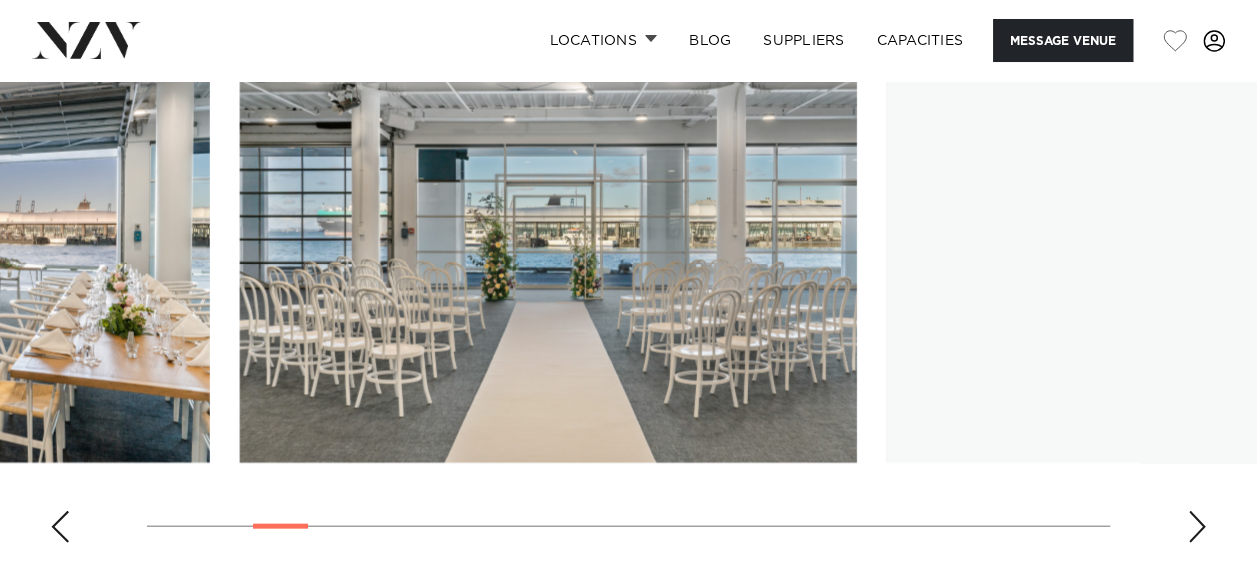 click on "Locations
[GEOGRAPHIC_DATA]
[GEOGRAPHIC_DATA]
[GEOGRAPHIC_DATA]
[GEOGRAPHIC_DATA]
[GEOGRAPHIC_DATA]
[GEOGRAPHIC_DATA]
[GEOGRAPHIC_DATA]
[GEOGRAPHIC_DATA]
[GEOGRAPHIC_DATA]
[GEOGRAPHIC_DATA]
Bay of [GEOGRAPHIC_DATA]
[GEOGRAPHIC_DATA]
[GEOGRAPHIC_DATA]
[GEOGRAPHIC_DATA]
[GEOGRAPHIC_DATA]
[GEOGRAPHIC_DATA]
[GEOGRAPHIC_DATA]
[GEOGRAPHIC_DATA]
[PERSON_NAME]" at bounding box center [628, 1183] 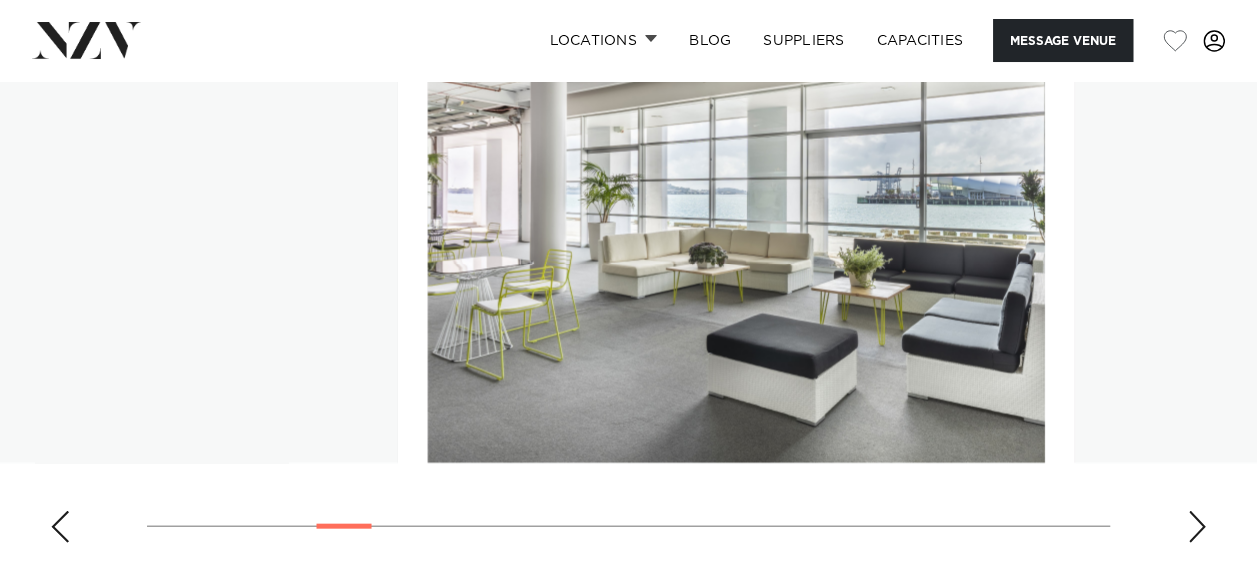 click at bounding box center [89, 236] 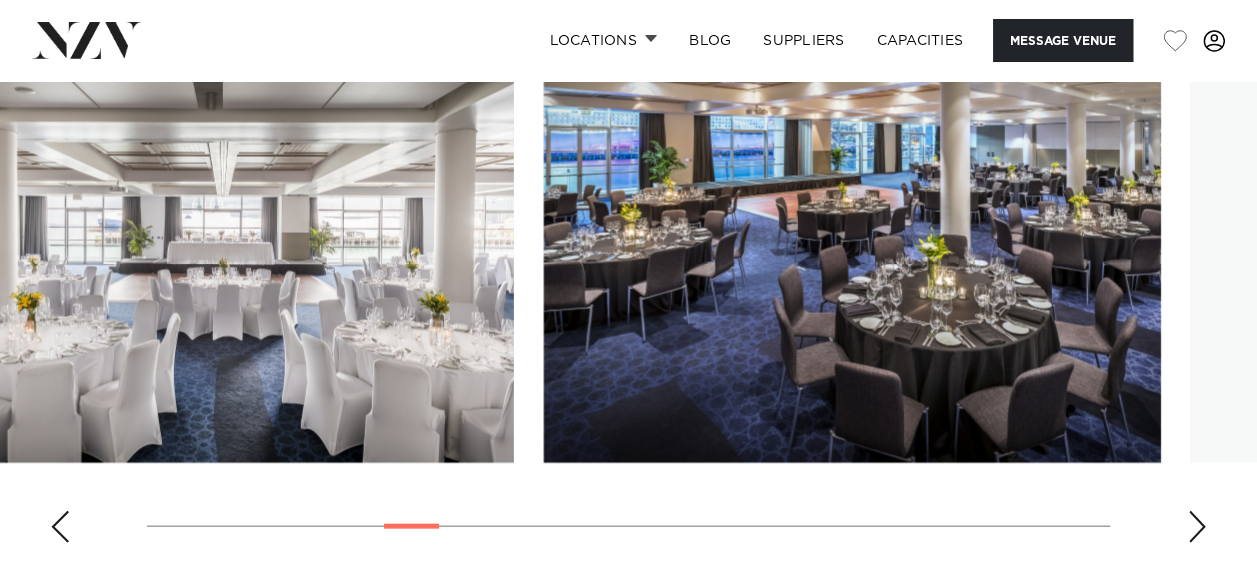 click at bounding box center [205, 236] 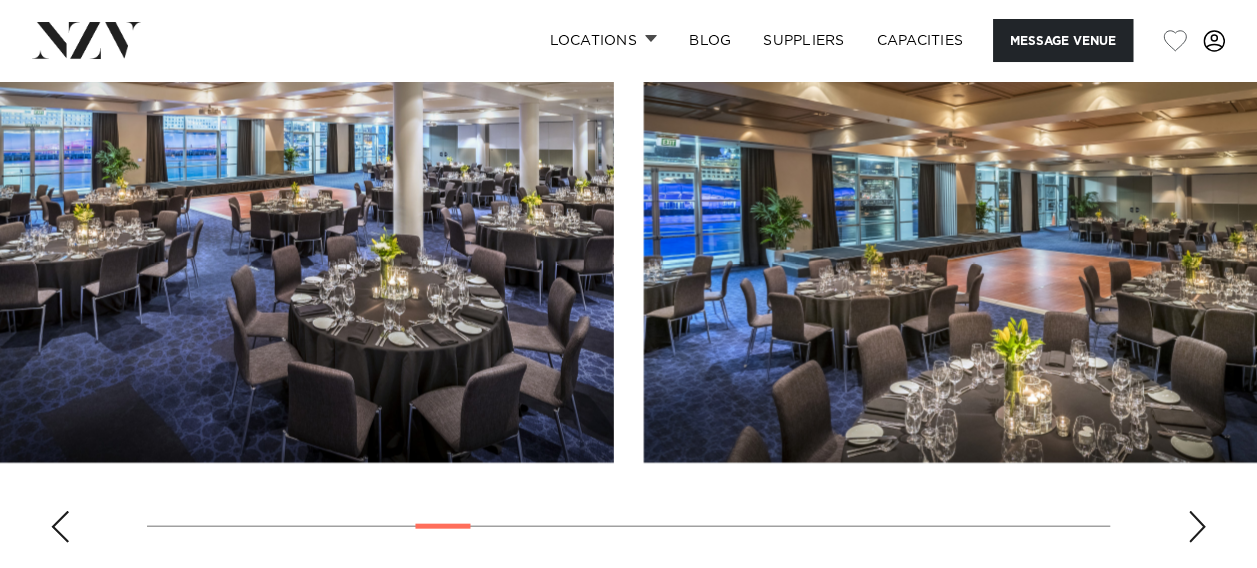 click on "Locations
Auckland
Wellington
Christchurch
Queenstown
Hamilton
Northland
Bay of Islands
Whangarei
Waiheke Island
Waikato
Bay of Plenty
Tauranga
Rotorua
Taupo
Hawke's Bay
New Plymouth
Manawatū-Whanganui
Palmerston North
Nelson-Tasman" at bounding box center (628, 1183) 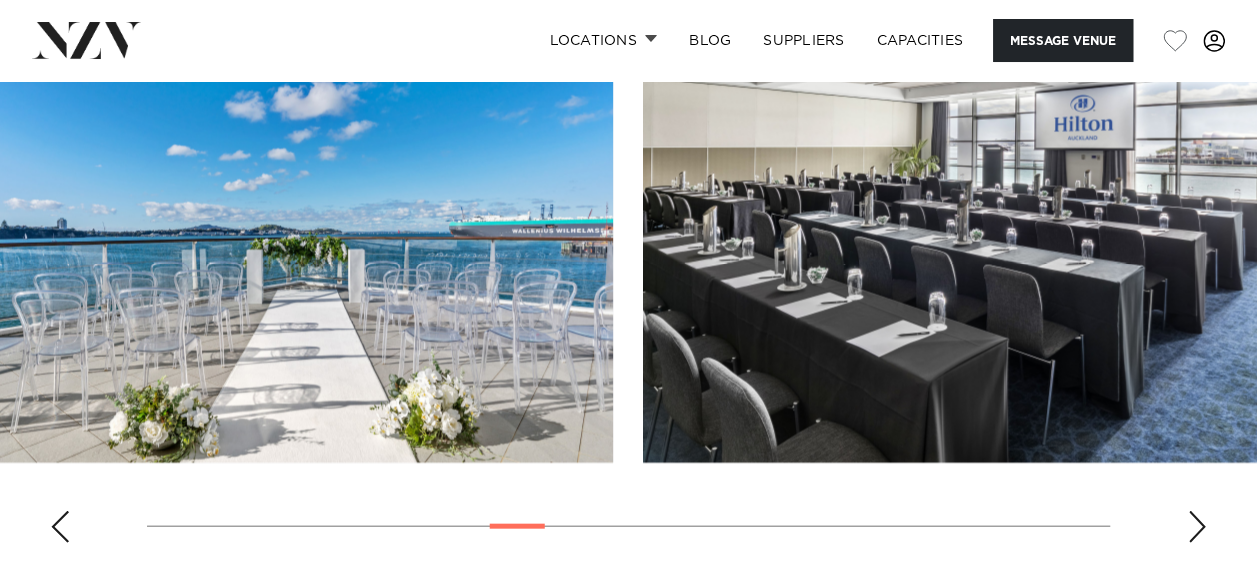 click at bounding box center [304, 236] 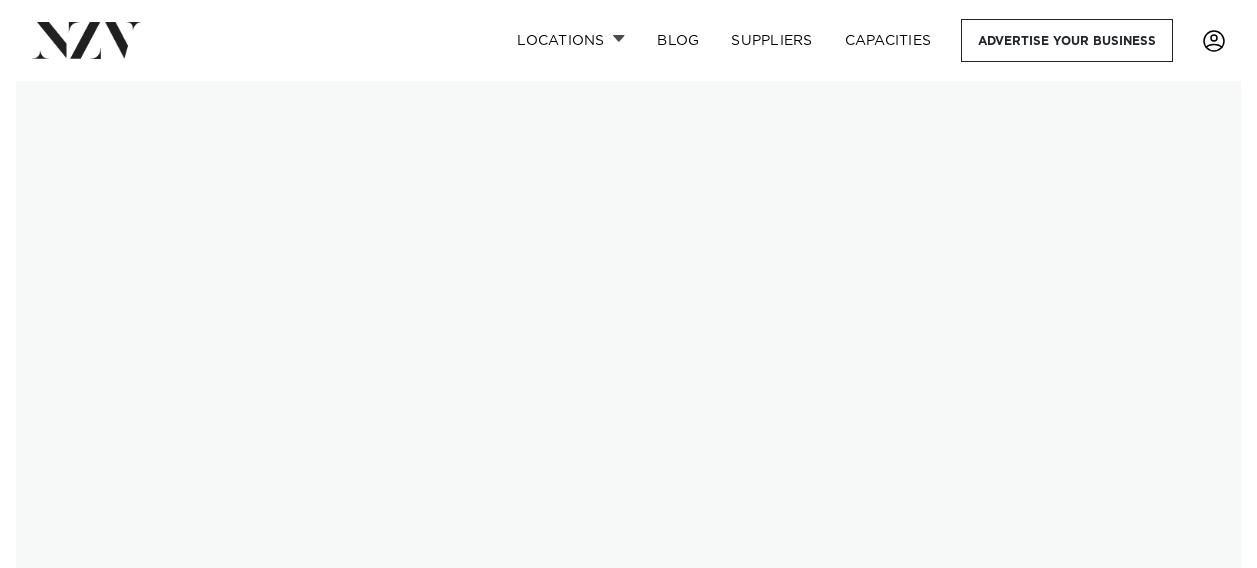 scroll, scrollTop: 3260, scrollLeft: 0, axis: vertical 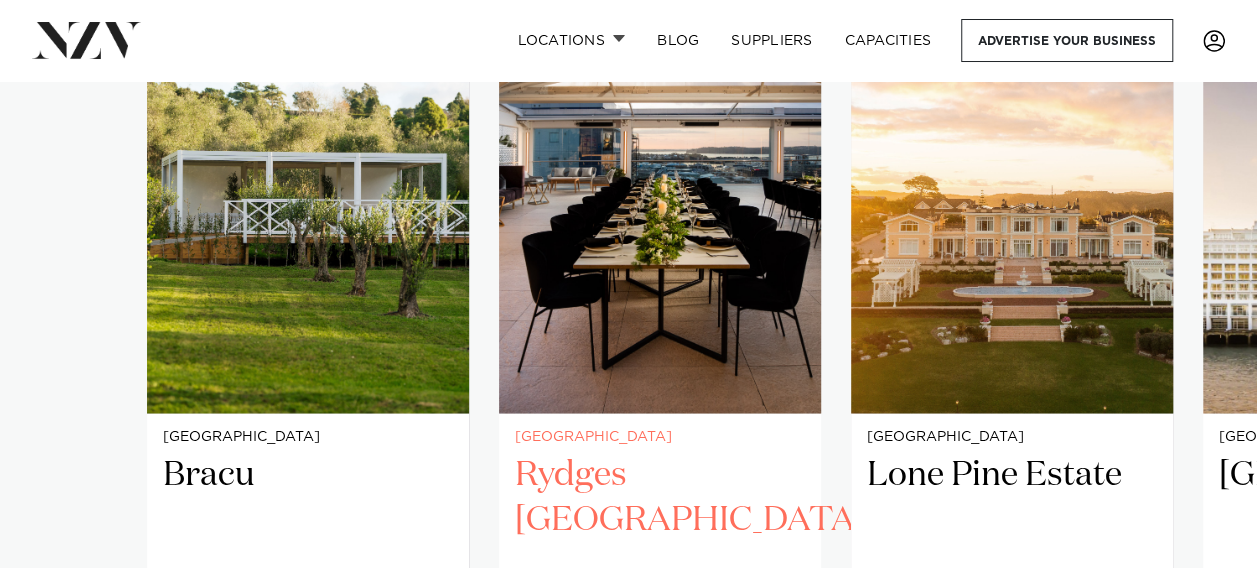click on "Rydges [GEOGRAPHIC_DATA]" at bounding box center [660, 519] 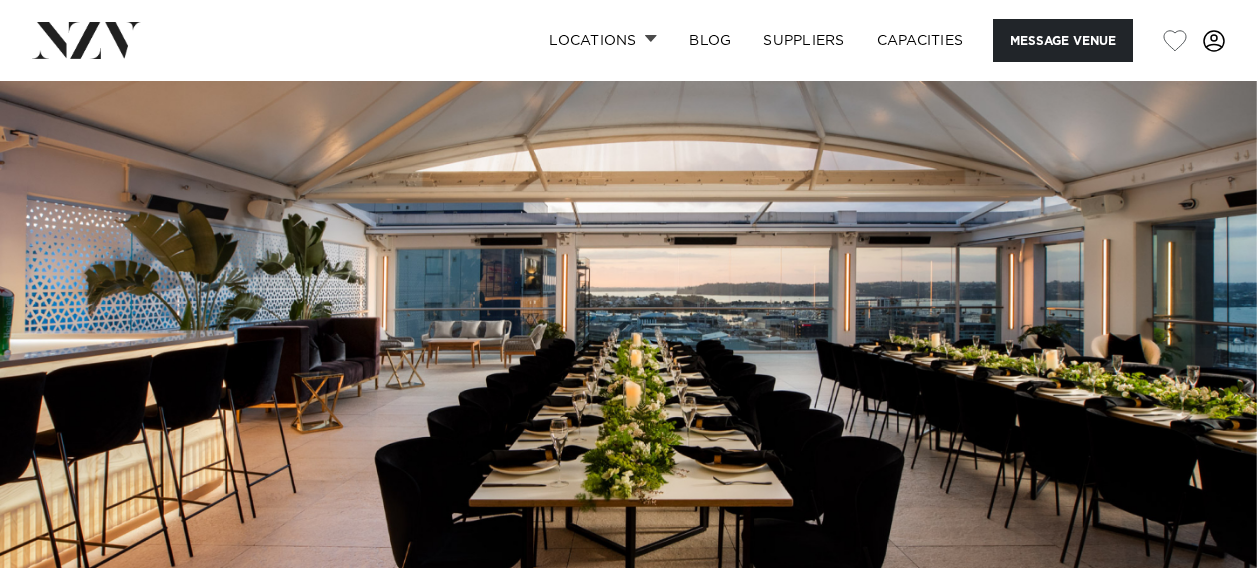 scroll, scrollTop: 0, scrollLeft: 0, axis: both 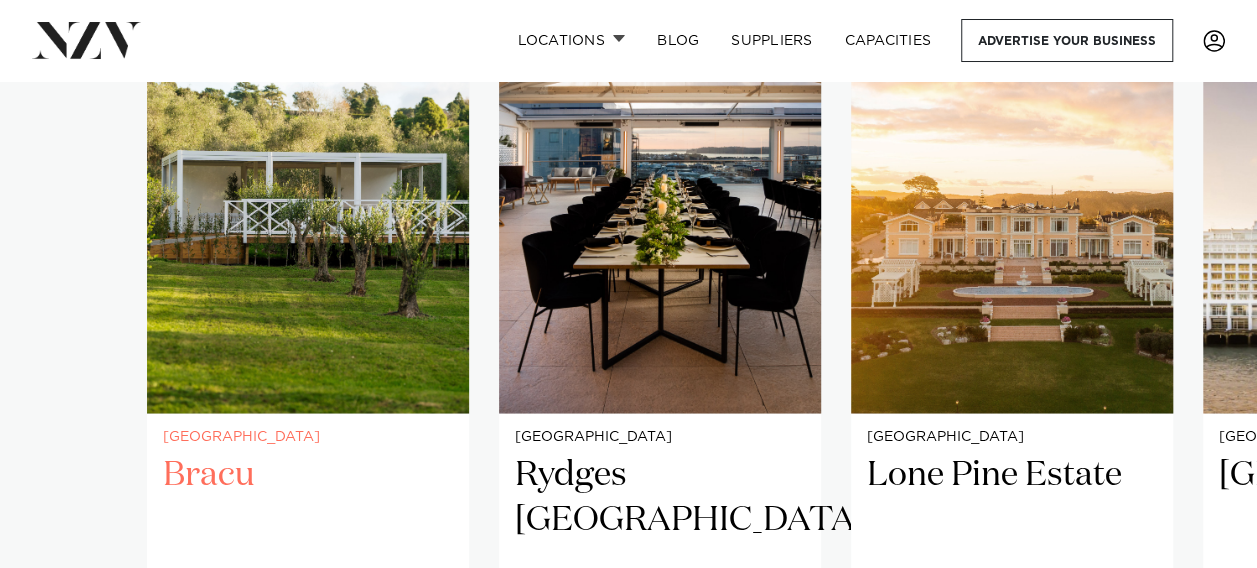 click on "[GEOGRAPHIC_DATA]" at bounding box center [308, 436] 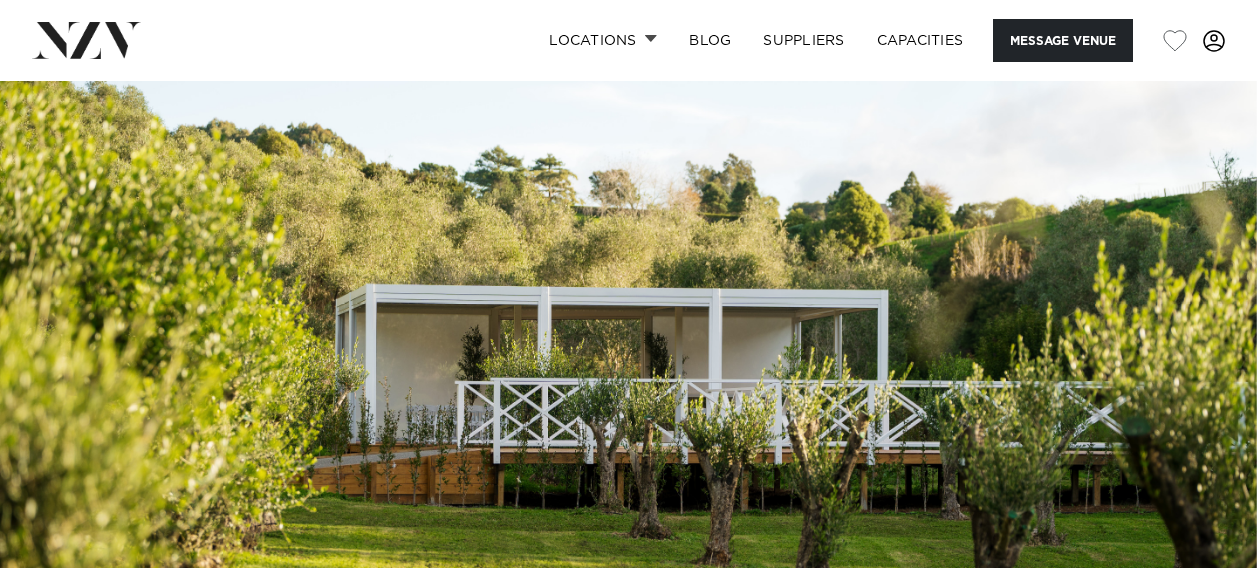 scroll, scrollTop: 0, scrollLeft: 0, axis: both 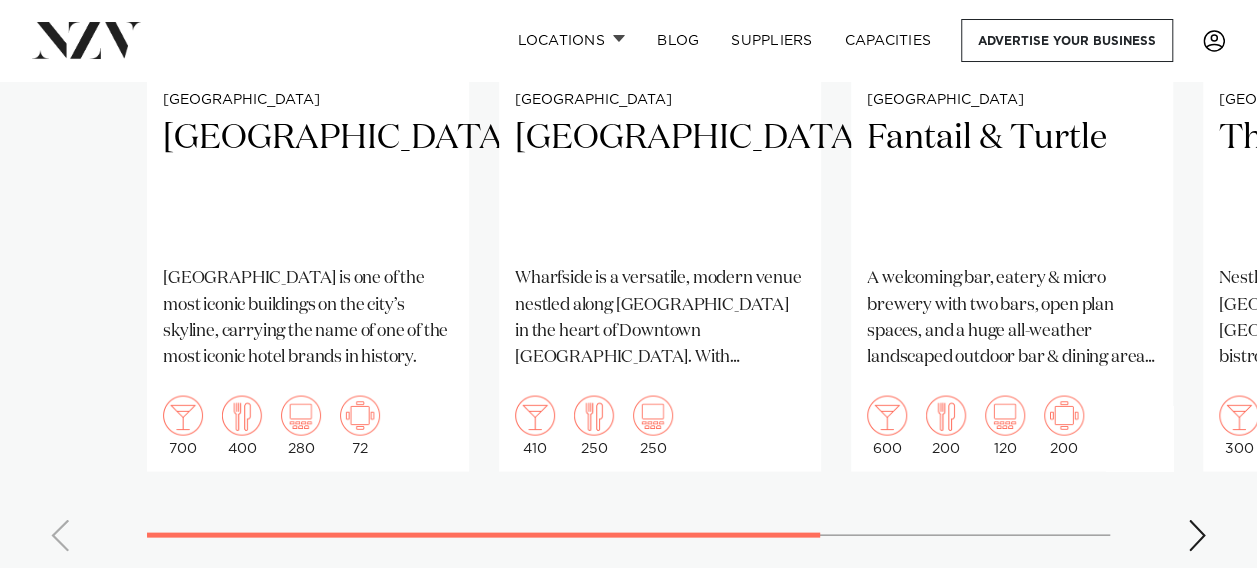 click at bounding box center (1197, 535) 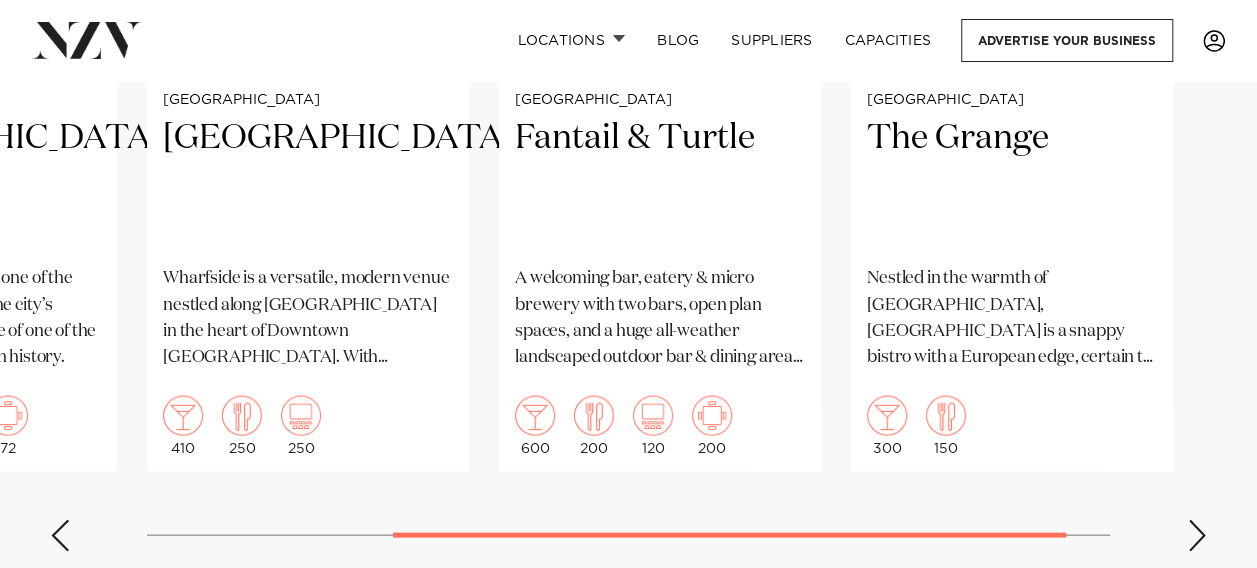 click at bounding box center (1197, 535) 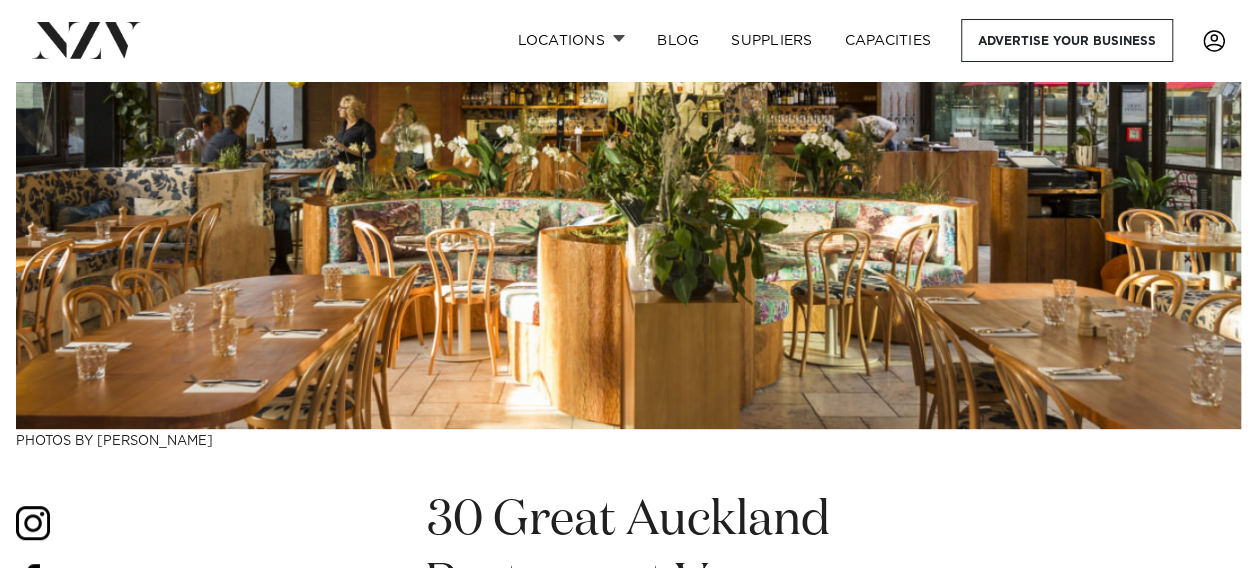 scroll, scrollTop: 0, scrollLeft: 0, axis: both 